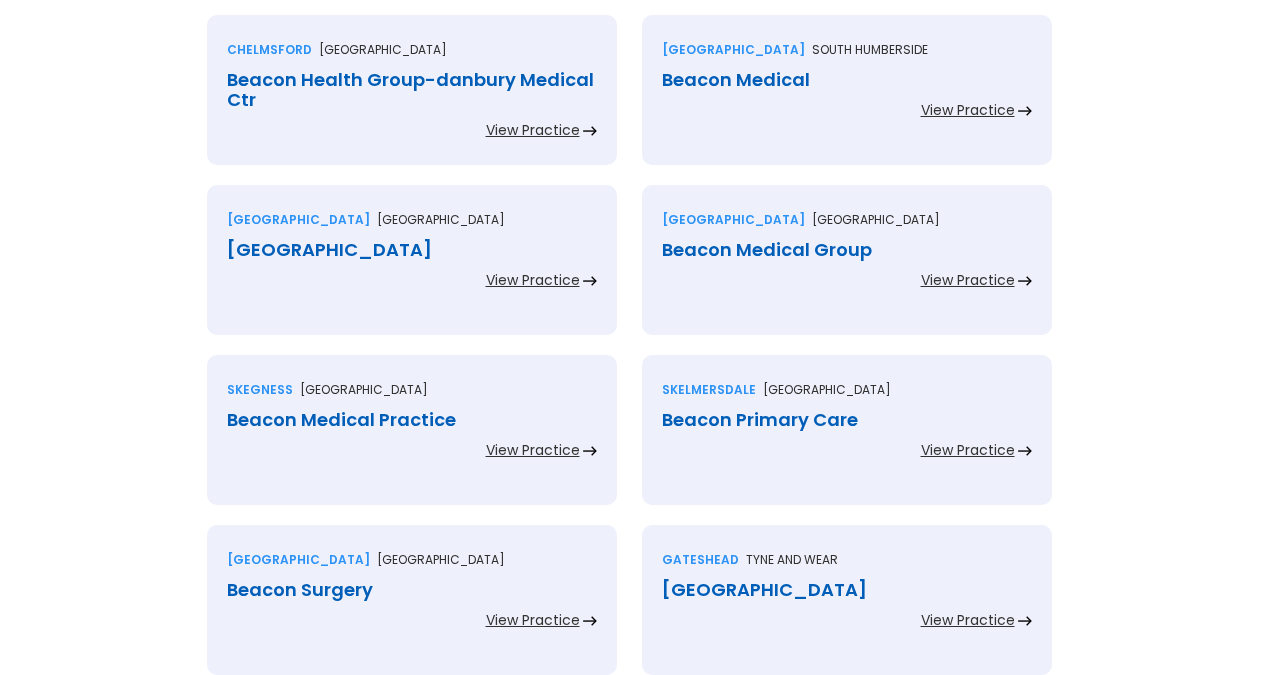 scroll, scrollTop: 612, scrollLeft: 0, axis: vertical 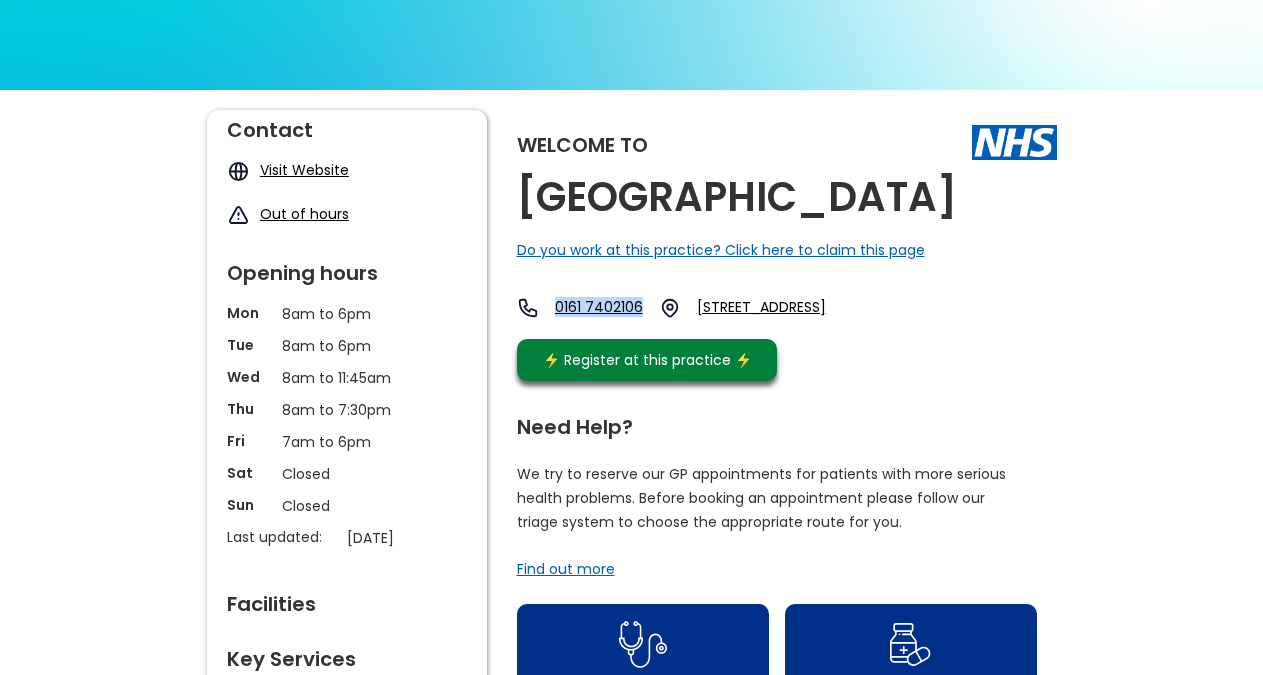 copy on "0161 7402106" 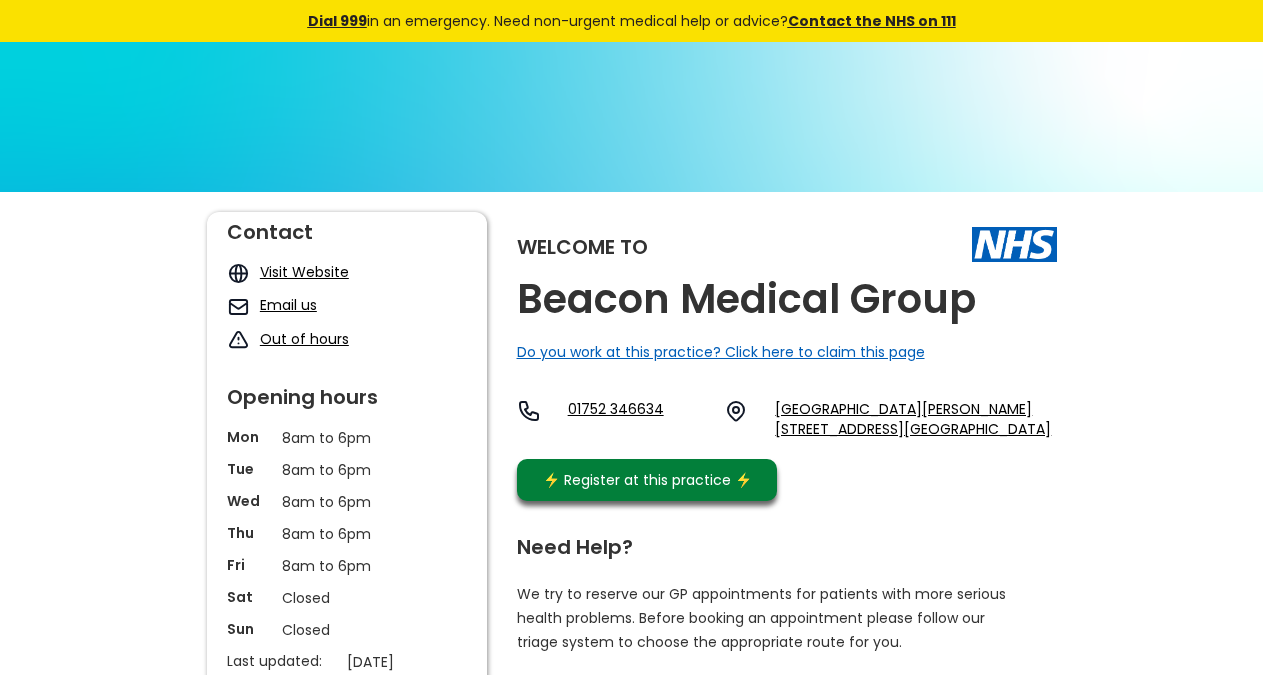 scroll, scrollTop: 0, scrollLeft: 0, axis: both 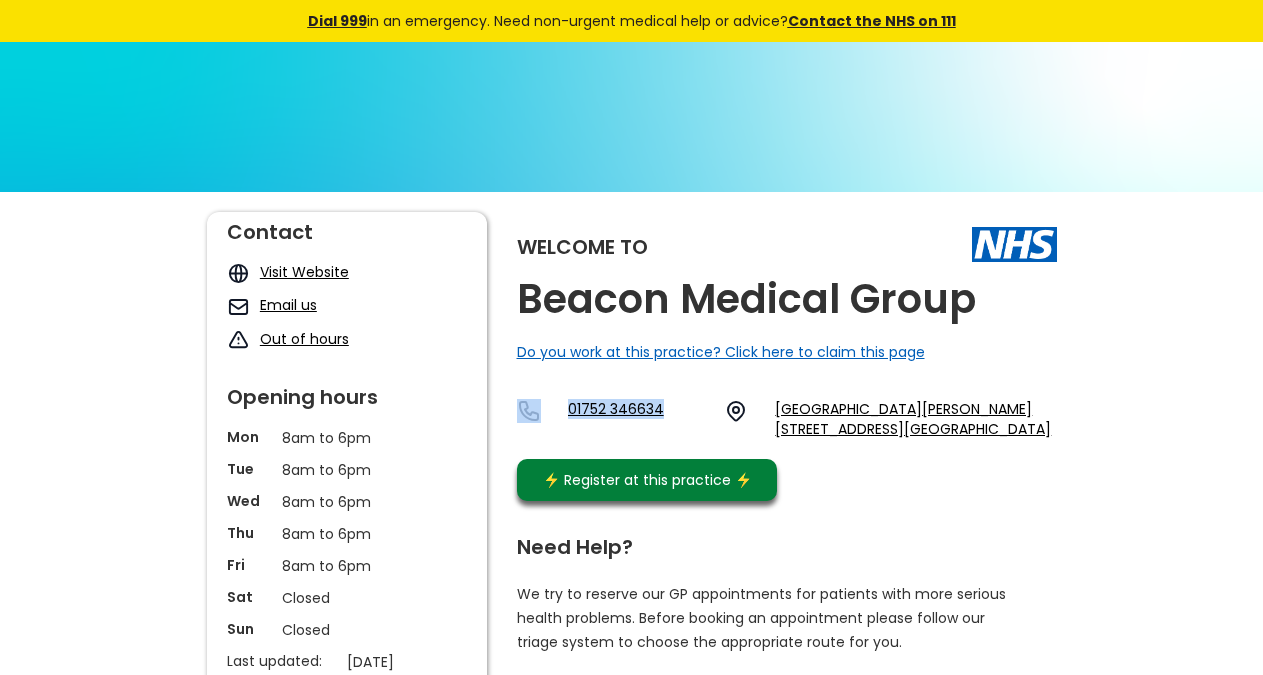 copy on "01752 346634" 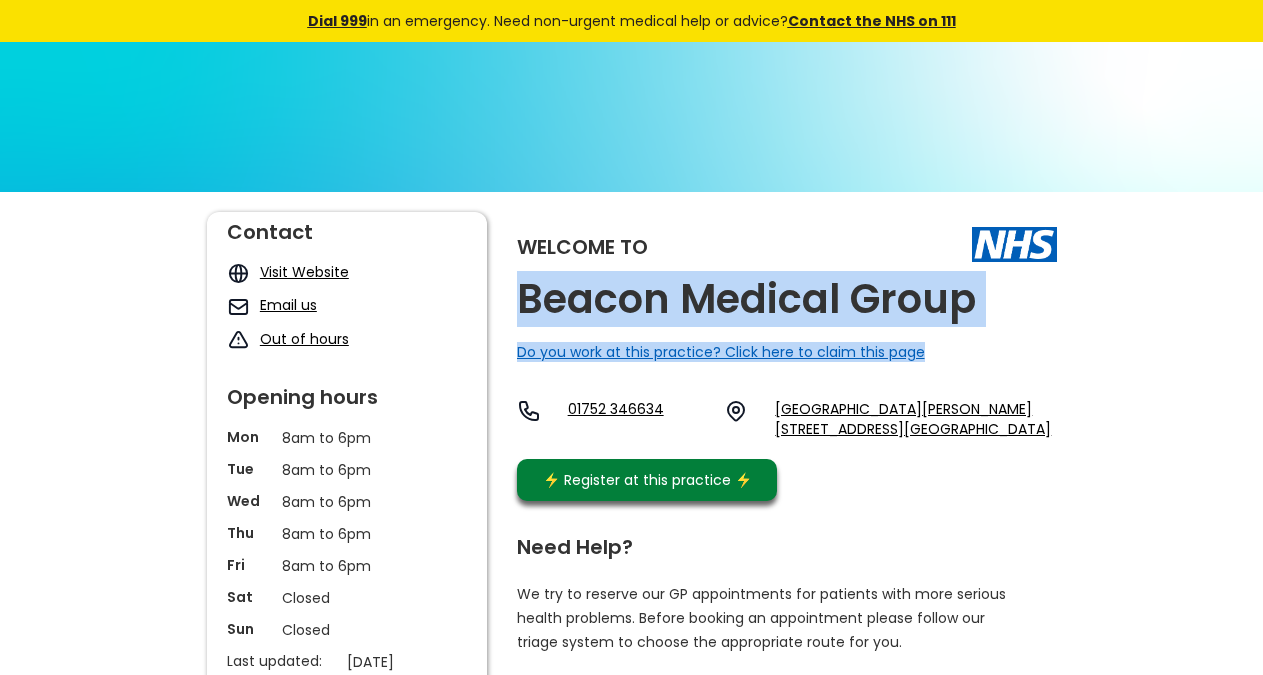 drag, startPoint x: 1054, startPoint y: 316, endPoint x: 524, endPoint y: 293, distance: 530.49884 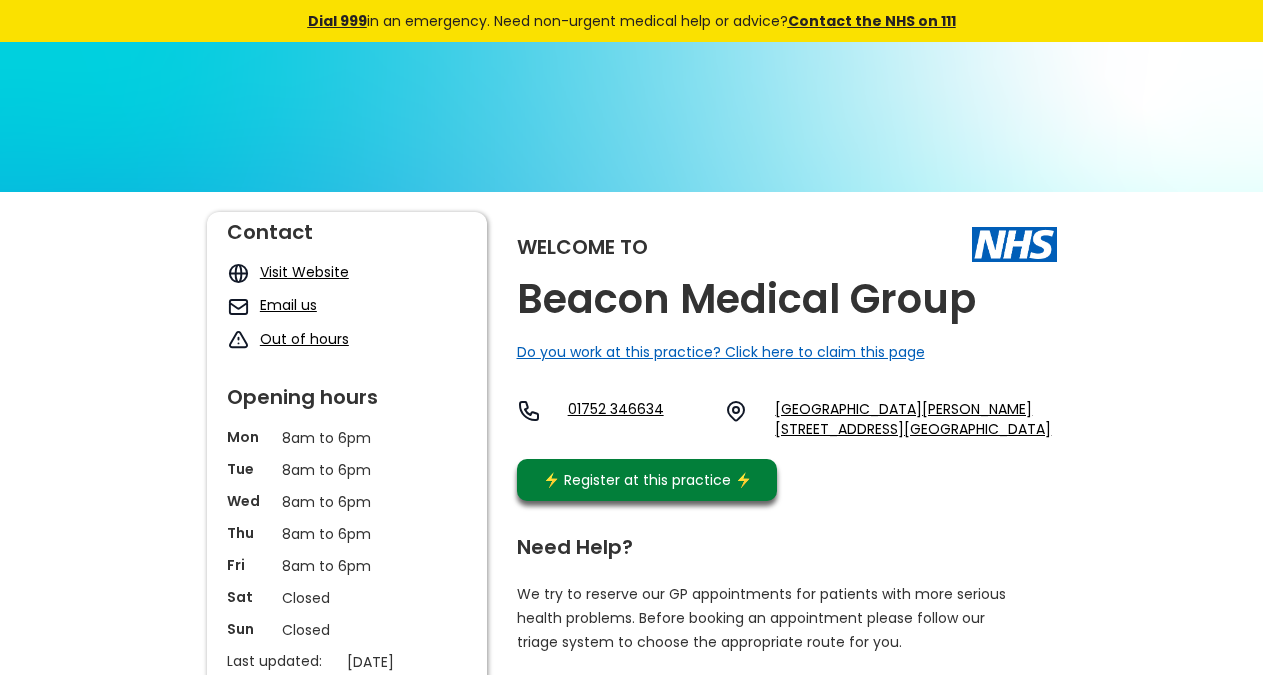 drag, startPoint x: 1119, startPoint y: 388, endPoint x: 1030, endPoint y: 339, distance: 101.597244 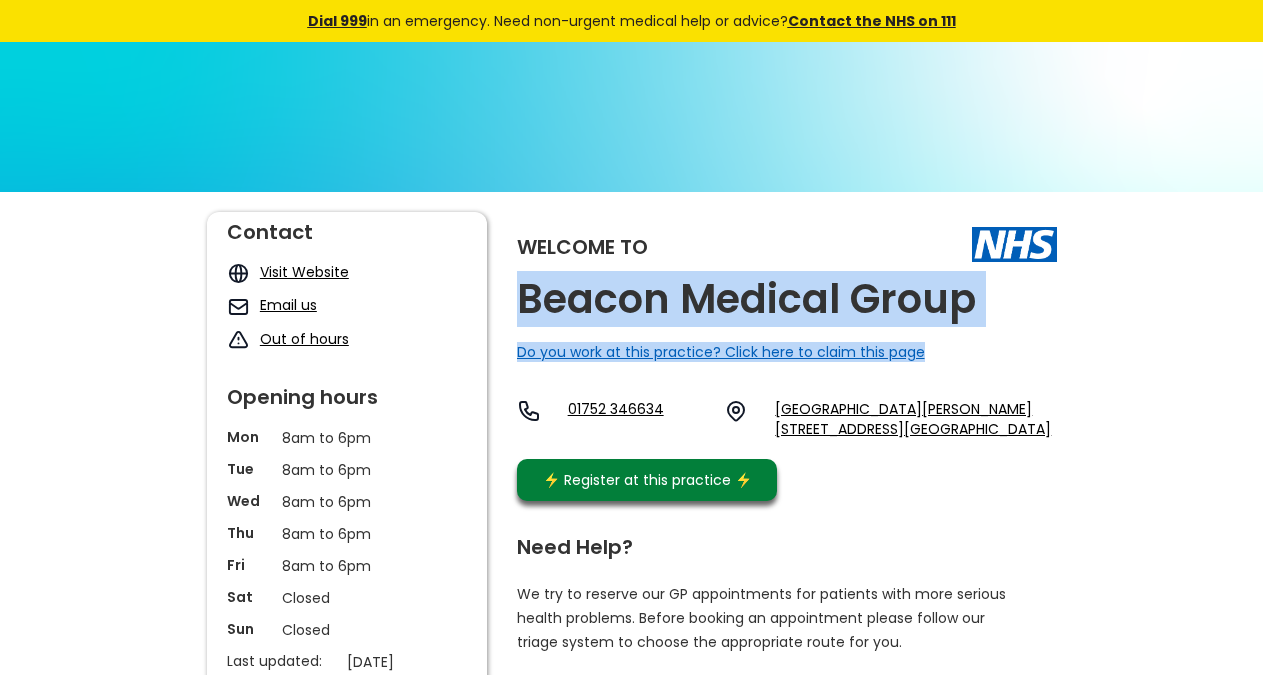 copy on "Beacon Medical Group Do you work at this practice? Click here to claim this page" 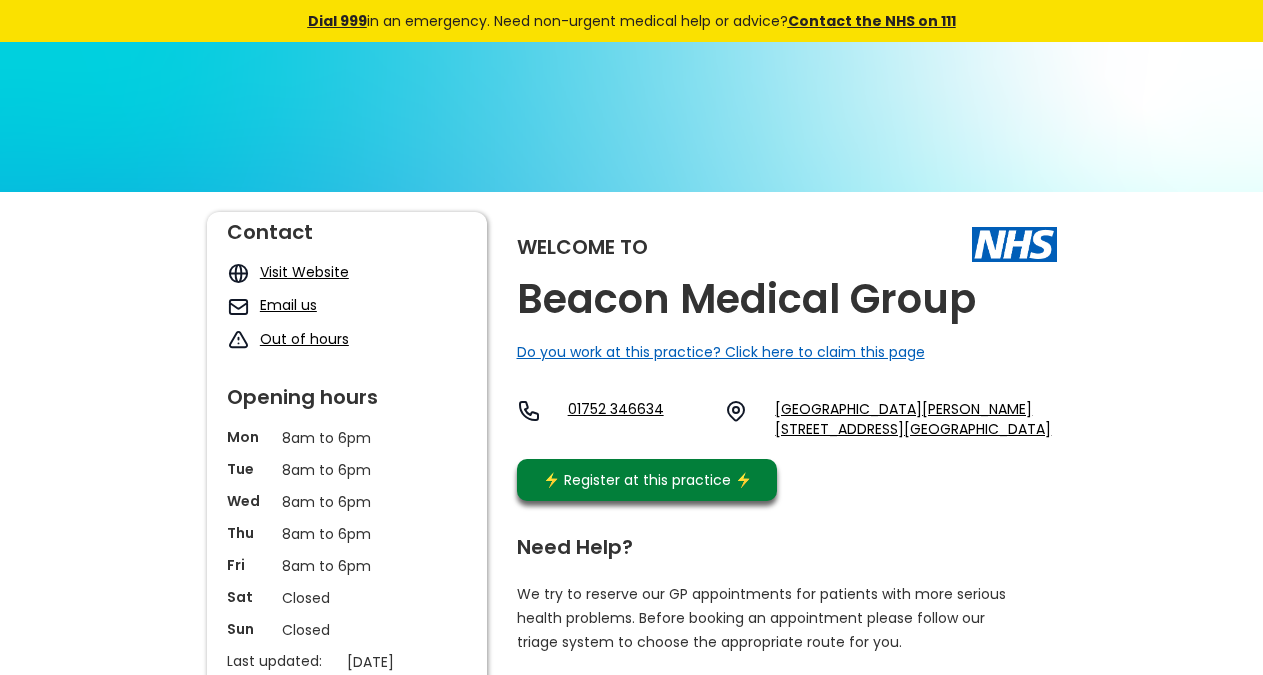 drag, startPoint x: 976, startPoint y: 461, endPoint x: 1012, endPoint y: 447, distance: 38.626415 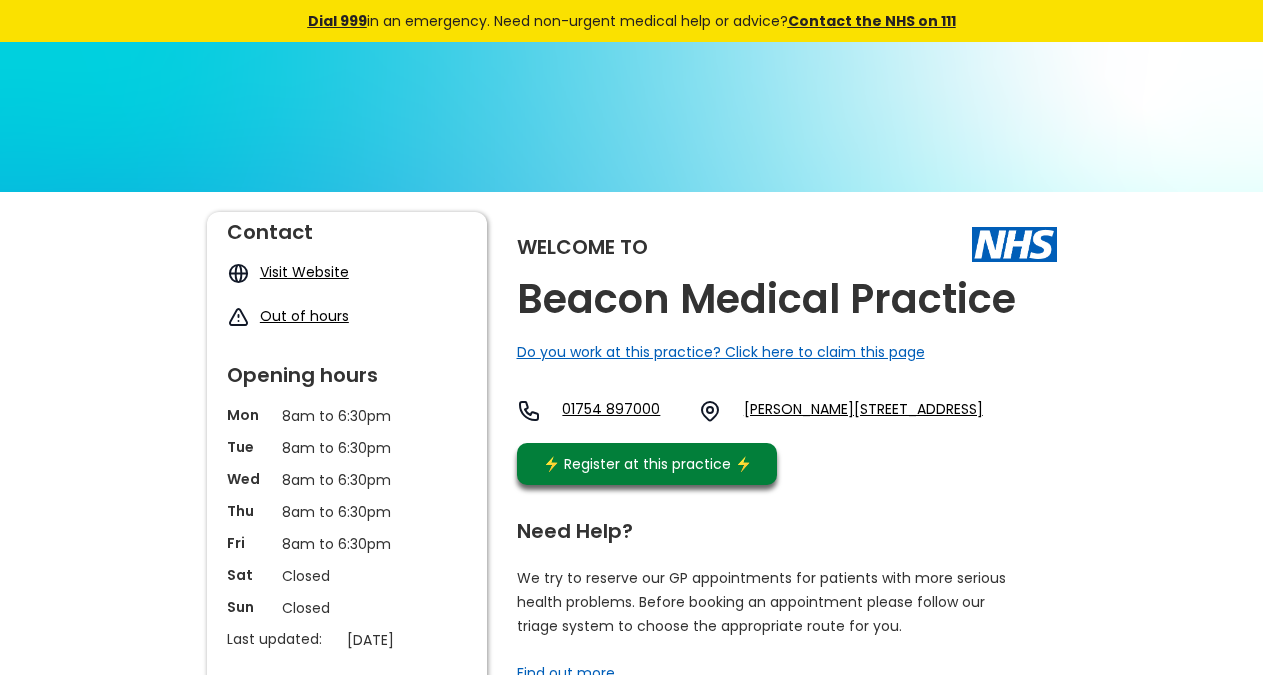 scroll, scrollTop: 0, scrollLeft: 0, axis: both 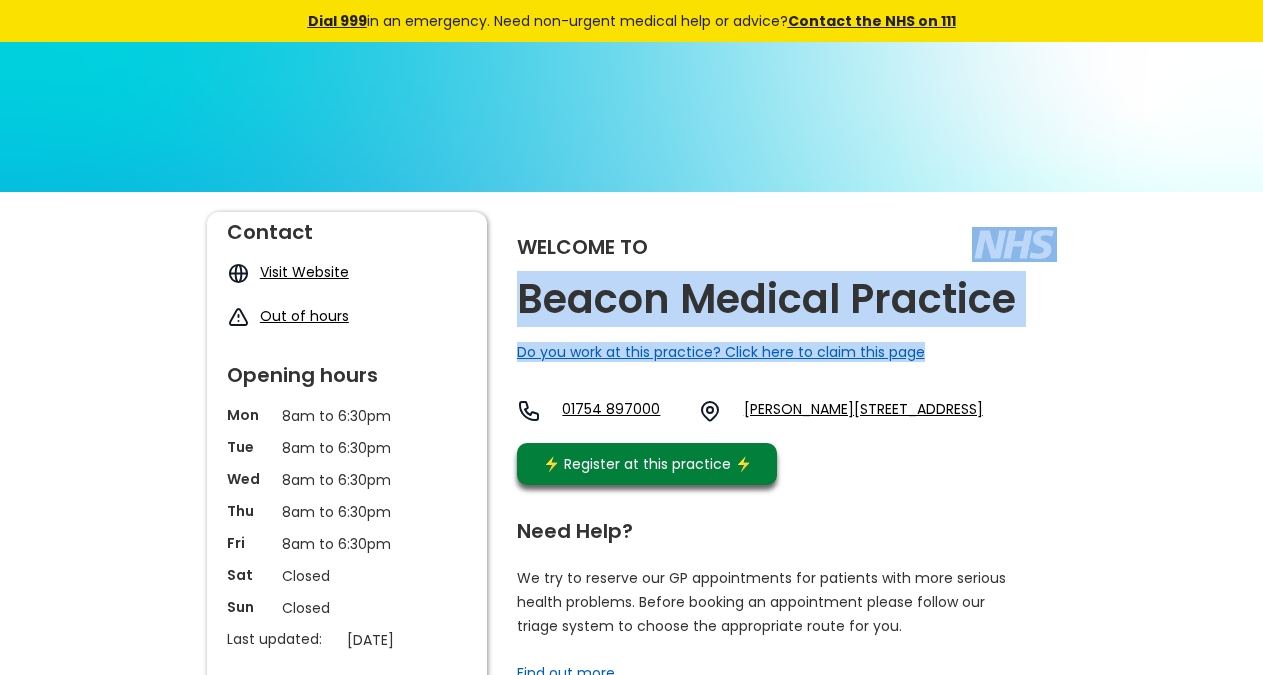 copy on "Beacon Medical Practice Do you work at this practice? Click here to claim this page" 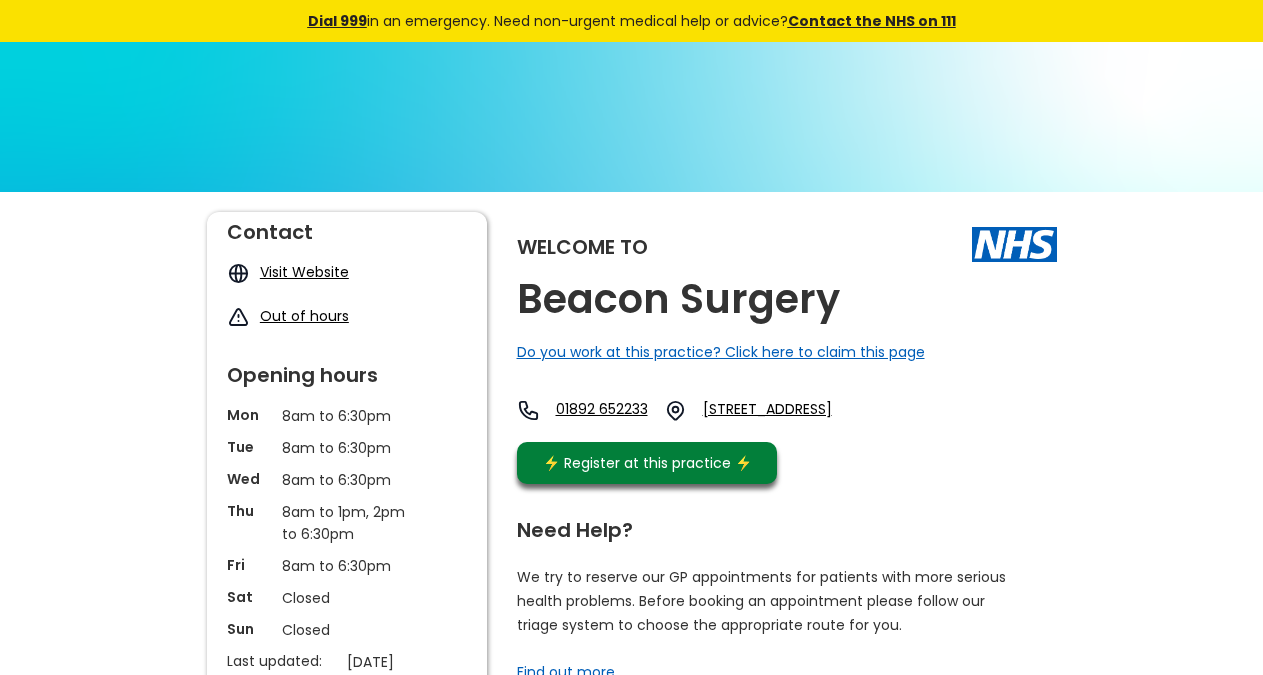 scroll, scrollTop: 0, scrollLeft: 0, axis: both 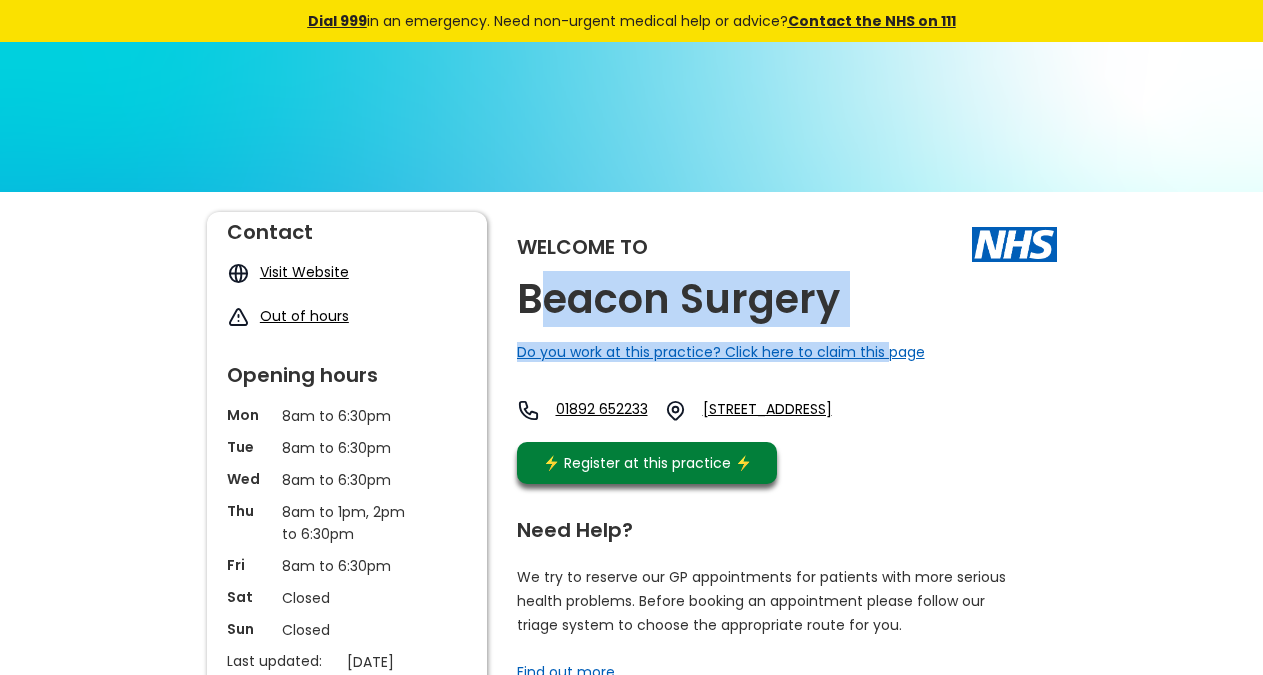 drag, startPoint x: 884, startPoint y: 316, endPoint x: 811, endPoint y: 307, distance: 73.552704 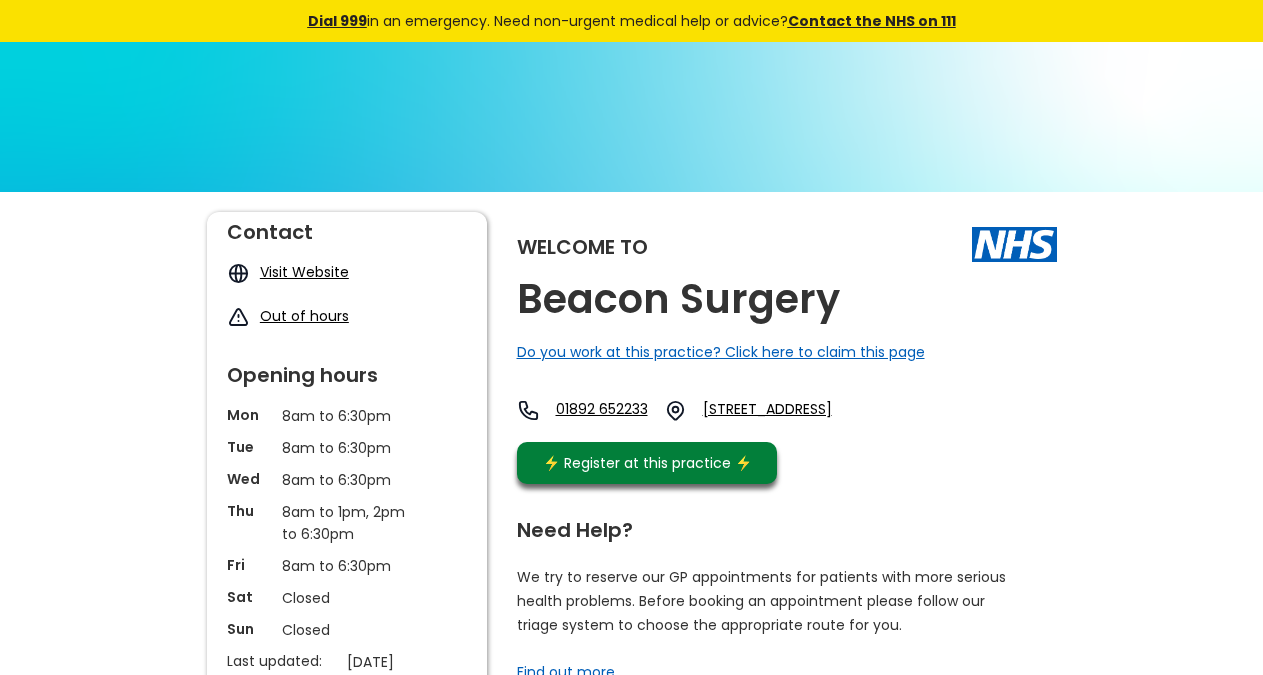 click on "Welcome to Beacon Surgery Do you work at this practice? Click here to claim this page 01892 652233 Beacon Road, Crowborough, East Sussex, Tn6 1ah, England ⚡️ Register at this practice ⚡️" at bounding box center (787, 353) 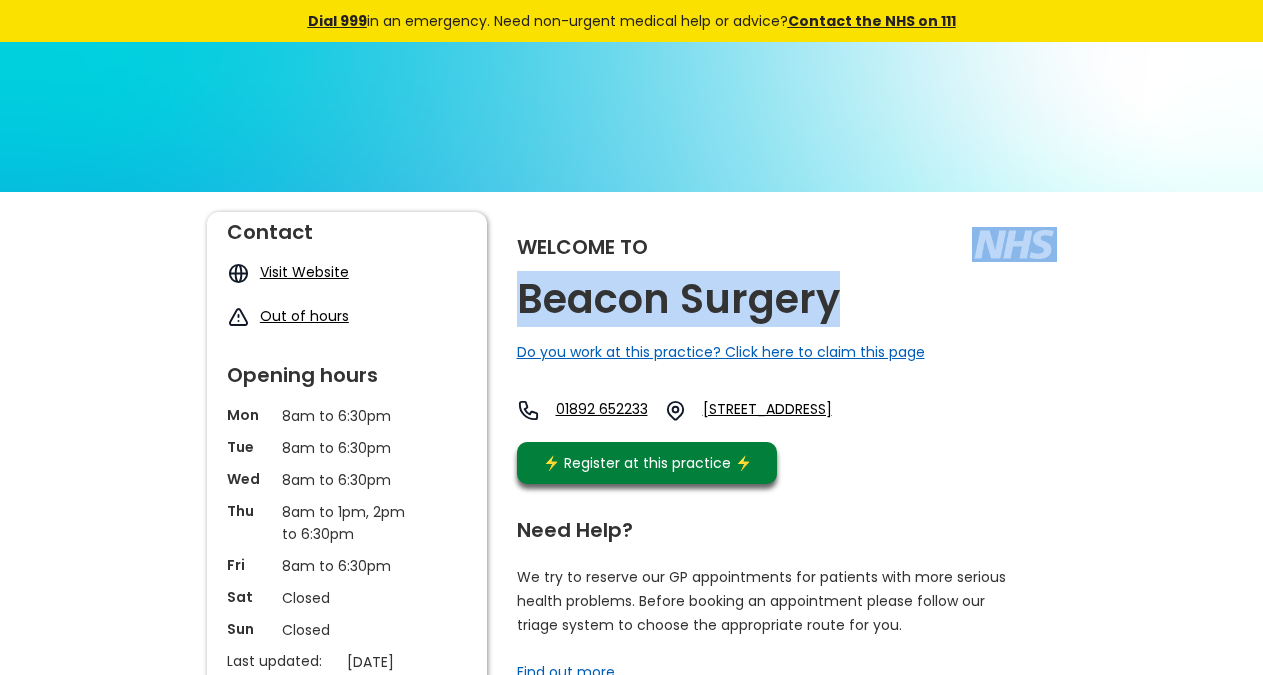 copy on "Beacon Surgery" 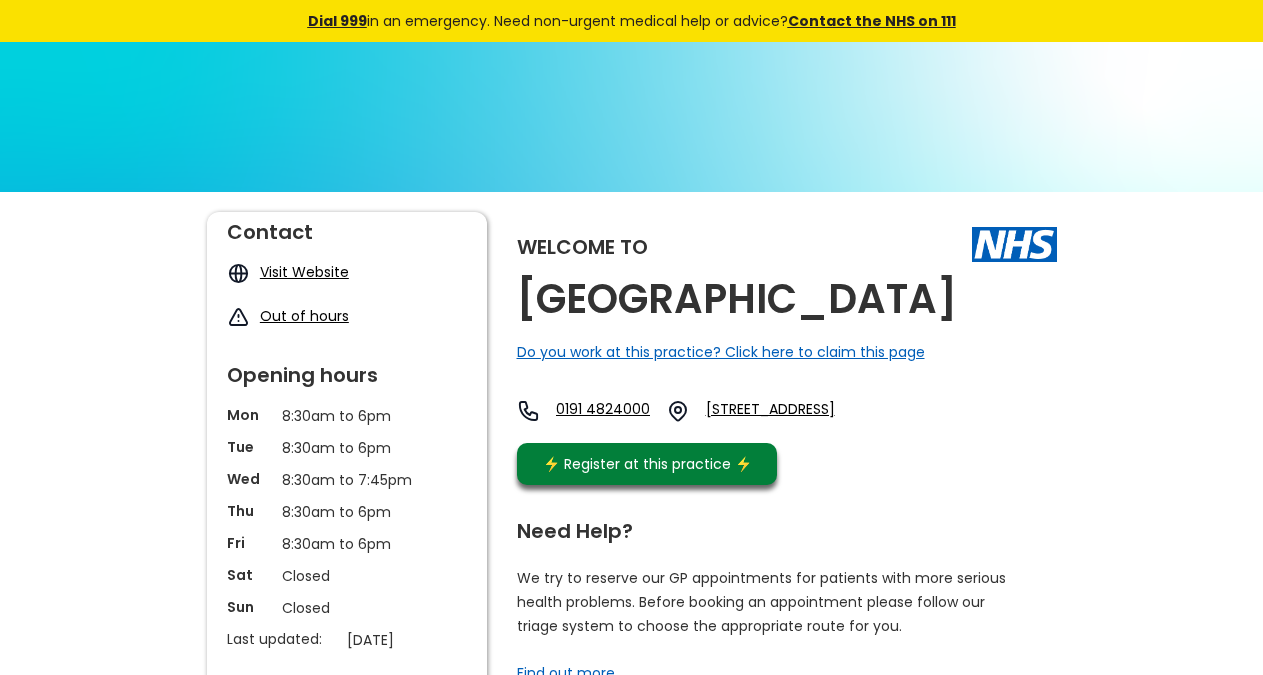 scroll, scrollTop: 0, scrollLeft: 0, axis: both 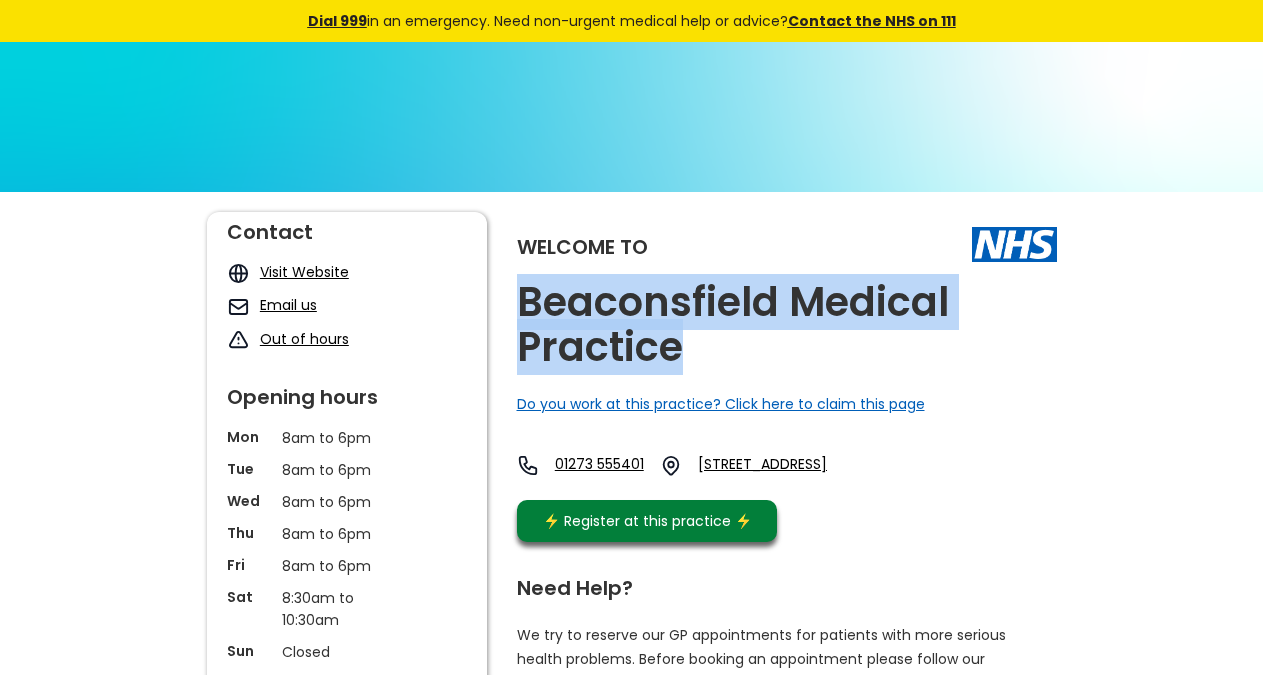 copy on "Beaconsfield Medical Practice" 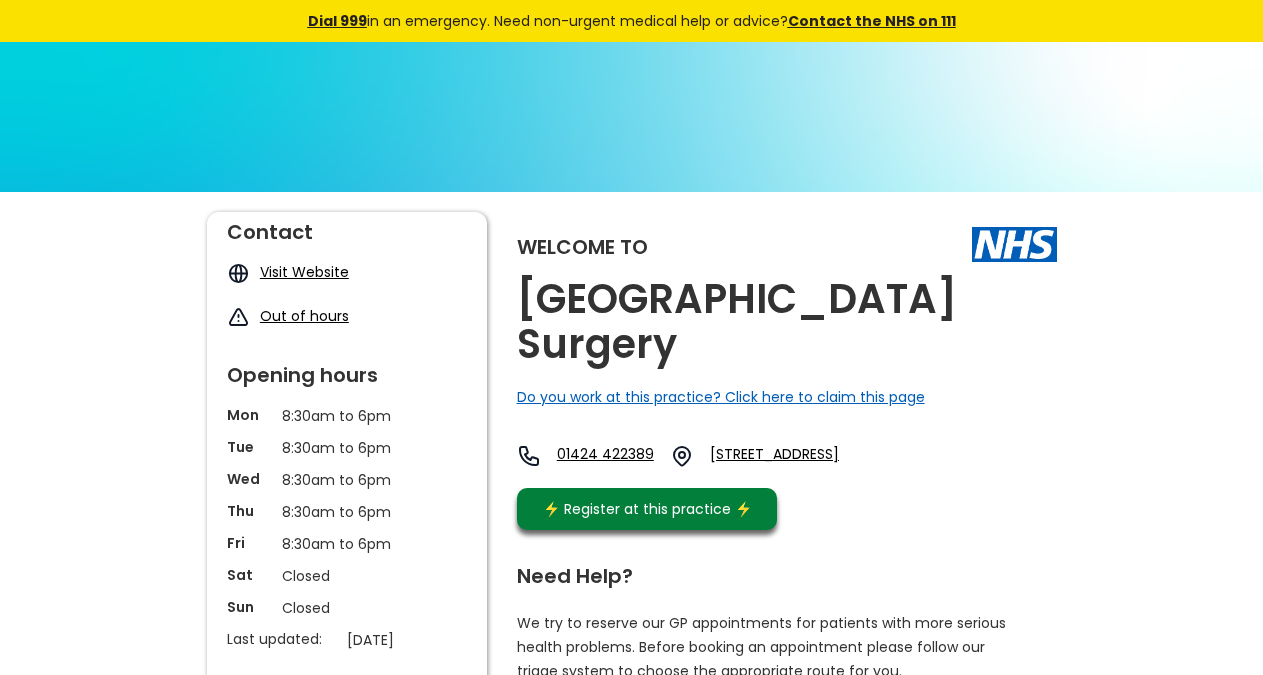 scroll, scrollTop: 0, scrollLeft: 0, axis: both 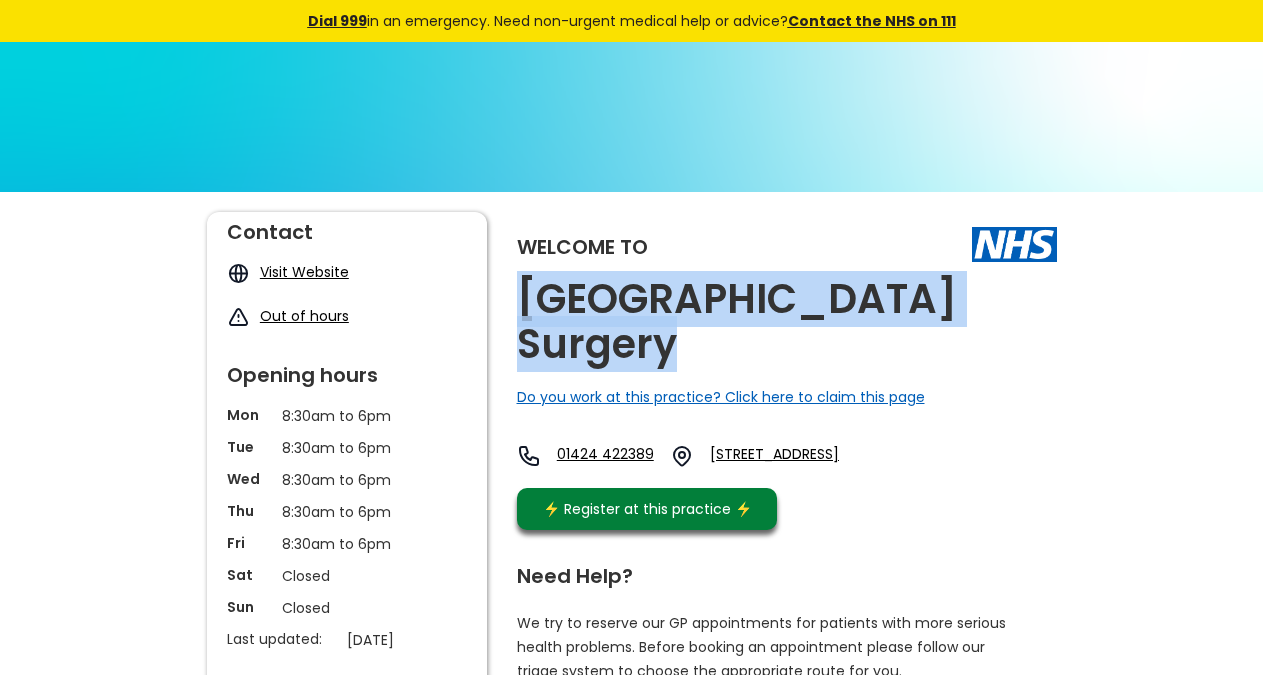 copy on "[GEOGRAPHIC_DATA] Surgery" 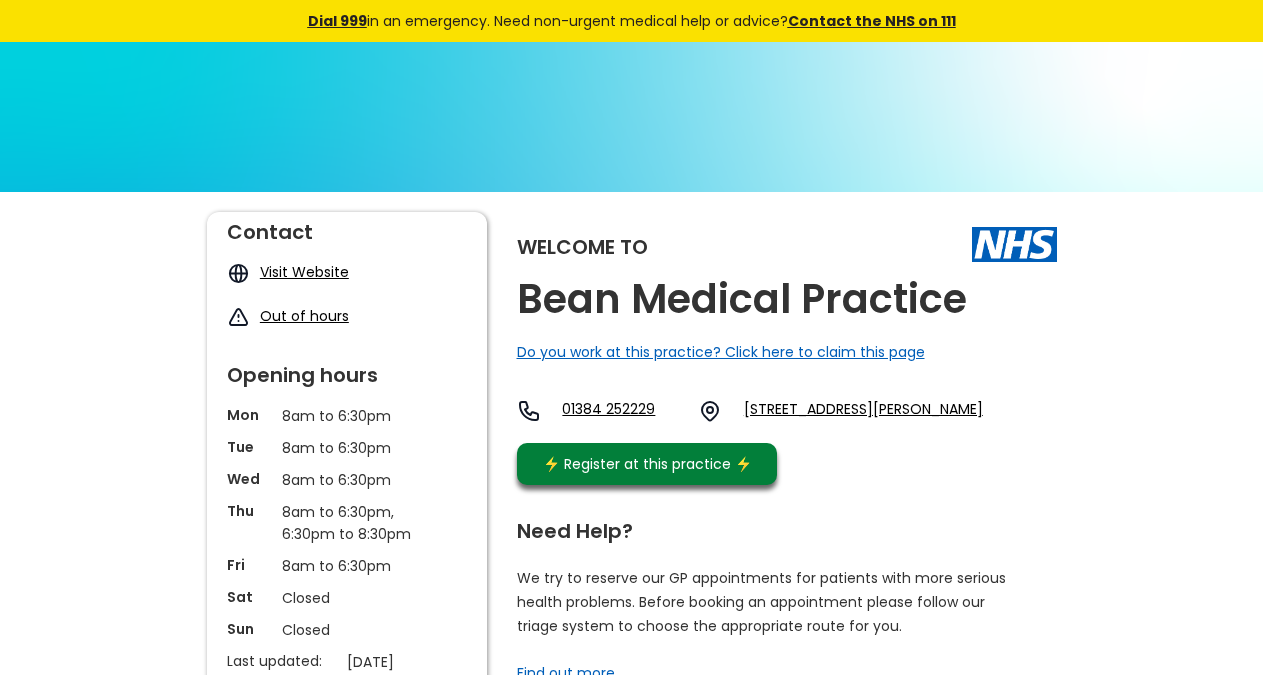 scroll, scrollTop: 0, scrollLeft: 0, axis: both 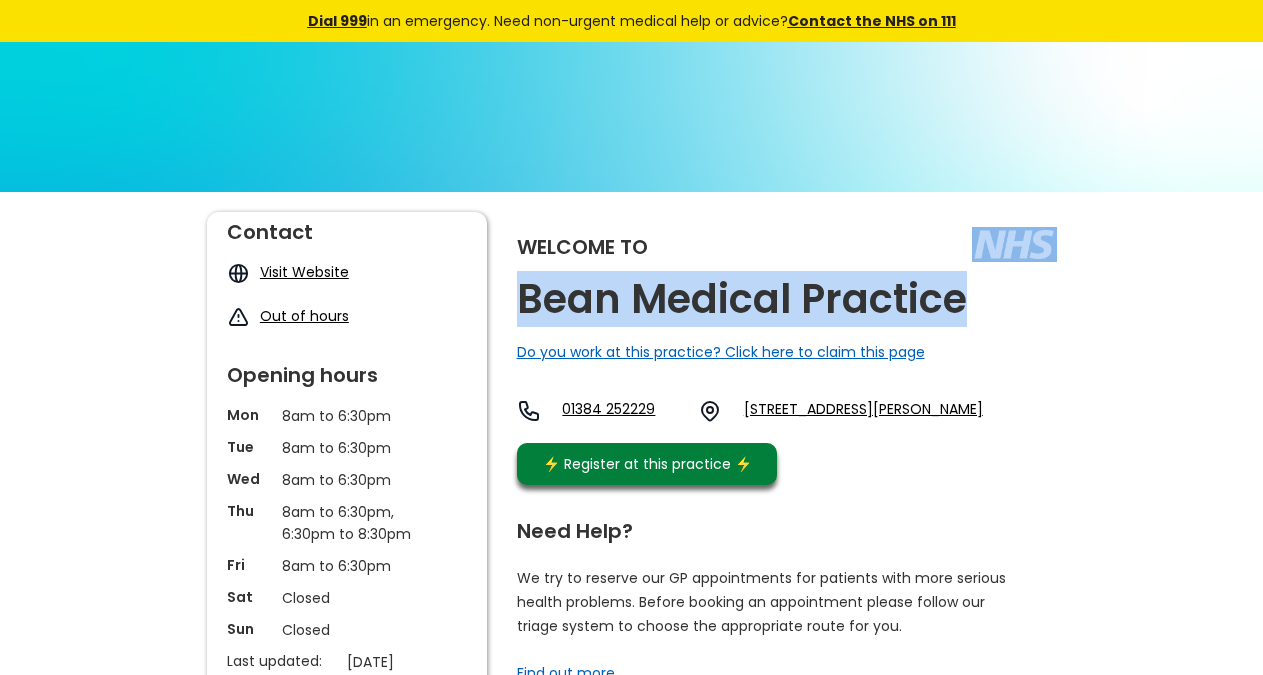 copy on "Bean Medical Practice" 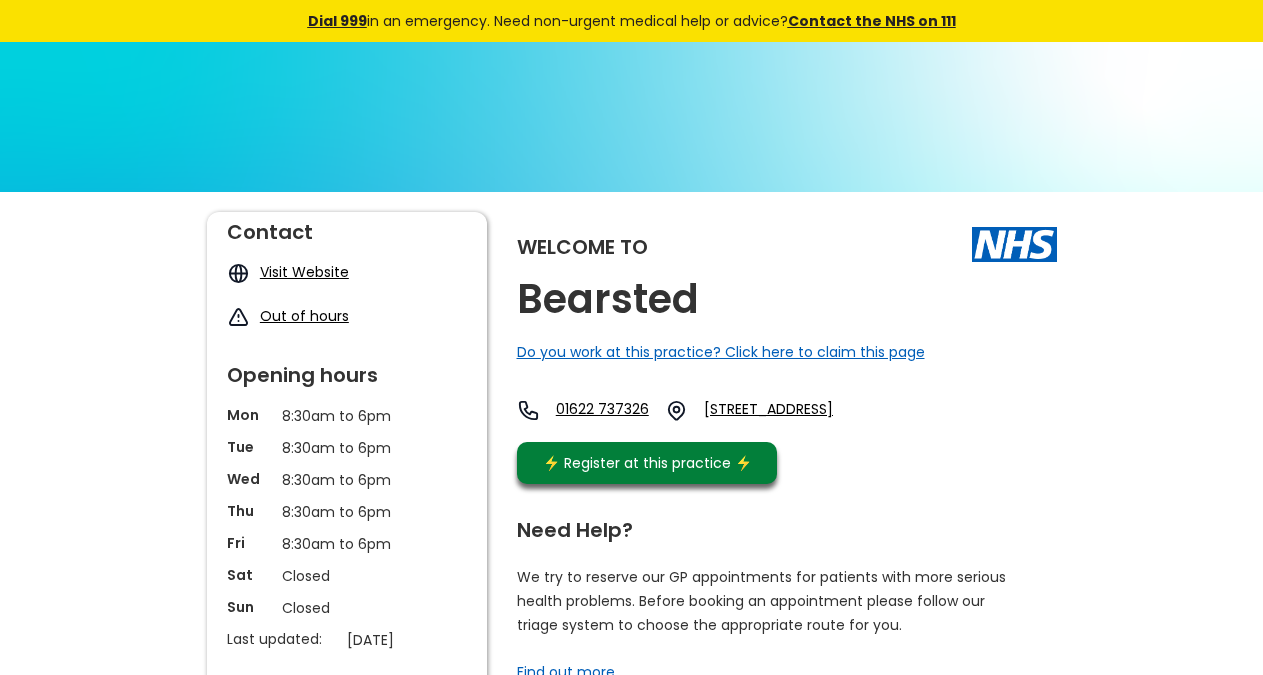 scroll, scrollTop: 0, scrollLeft: 0, axis: both 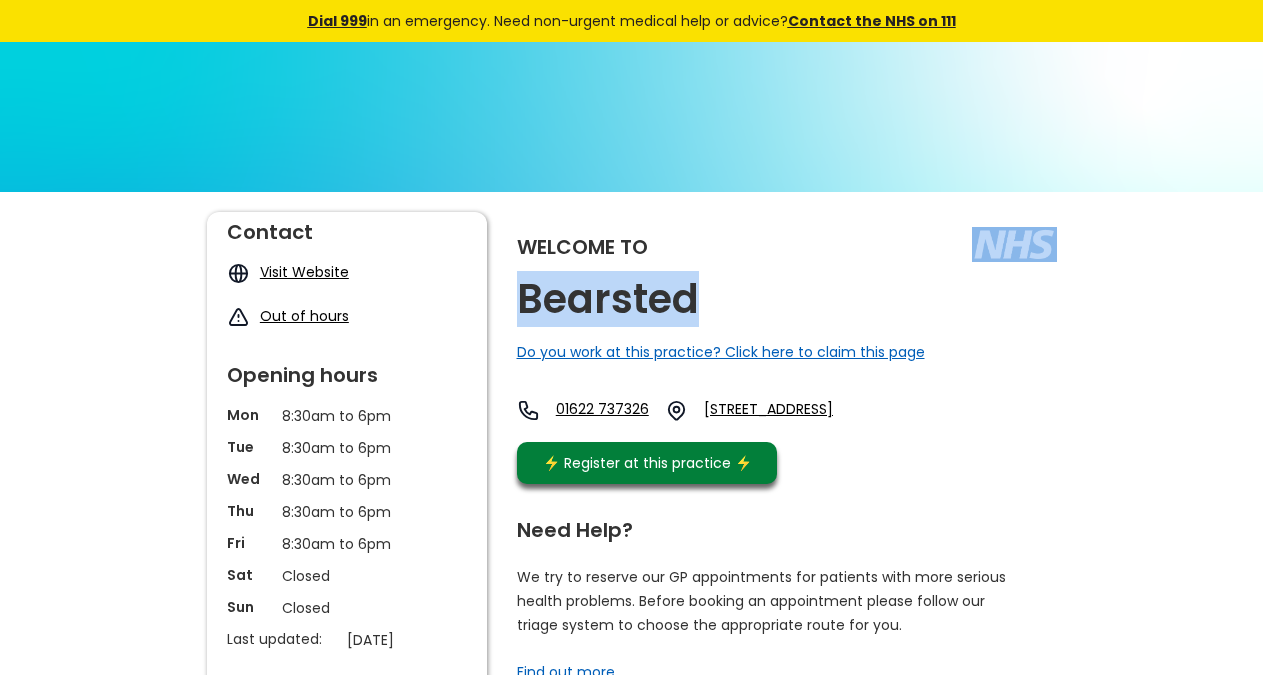 copy on "Bearsted" 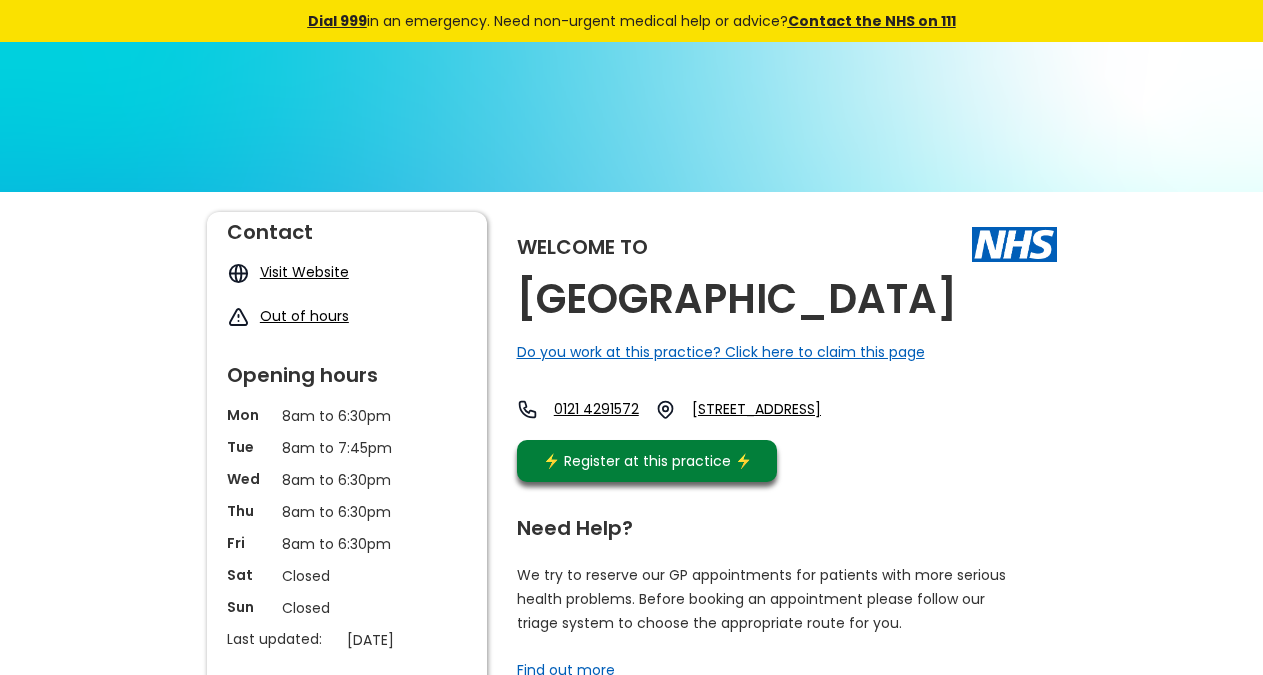 scroll, scrollTop: 0, scrollLeft: 0, axis: both 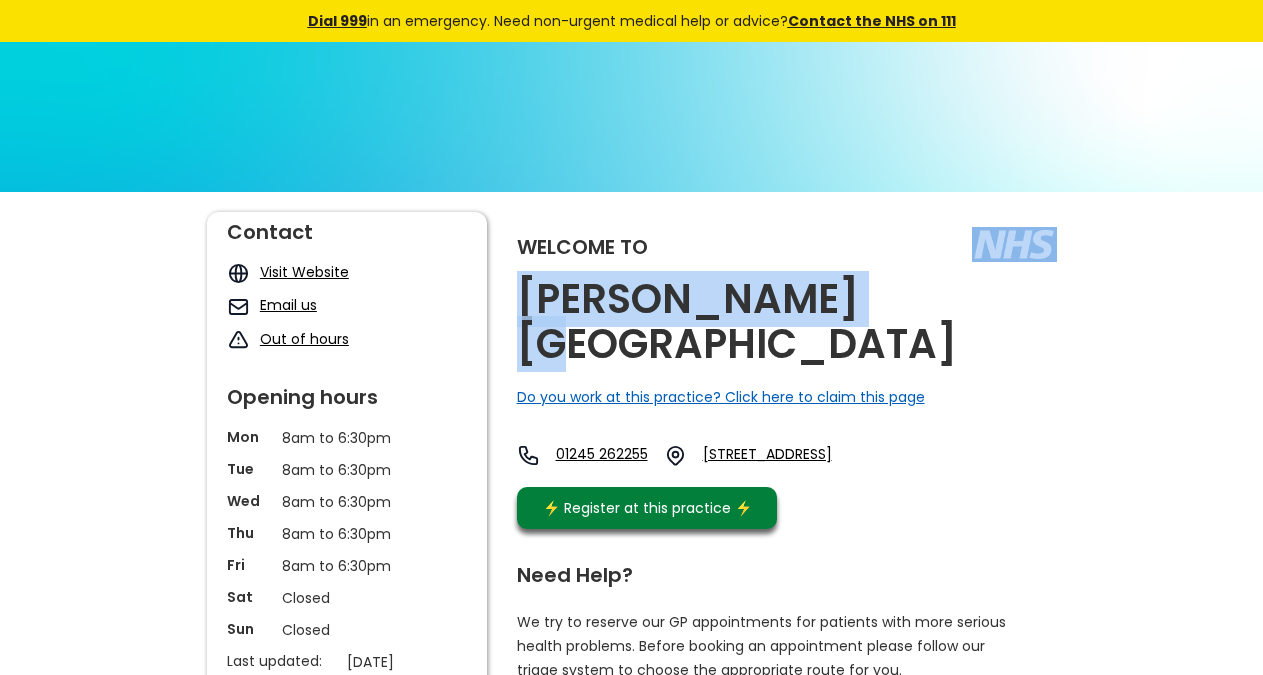 copy on "Beauchamp House" 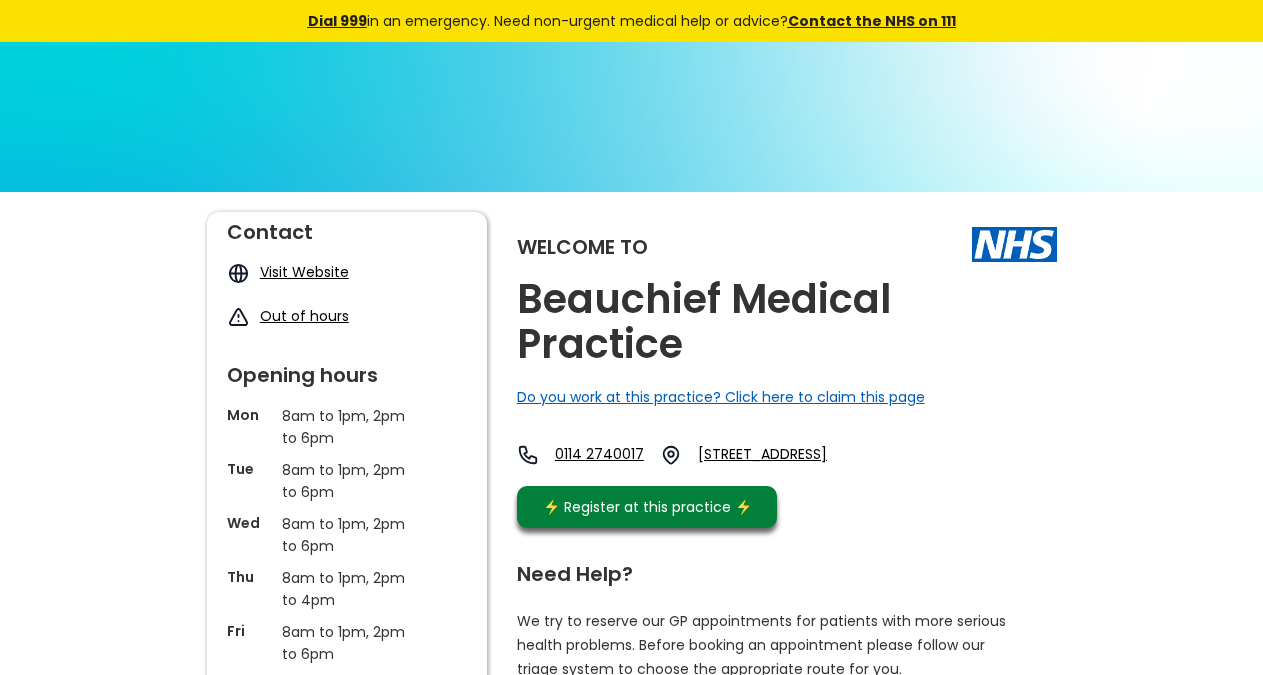 scroll, scrollTop: 0, scrollLeft: 0, axis: both 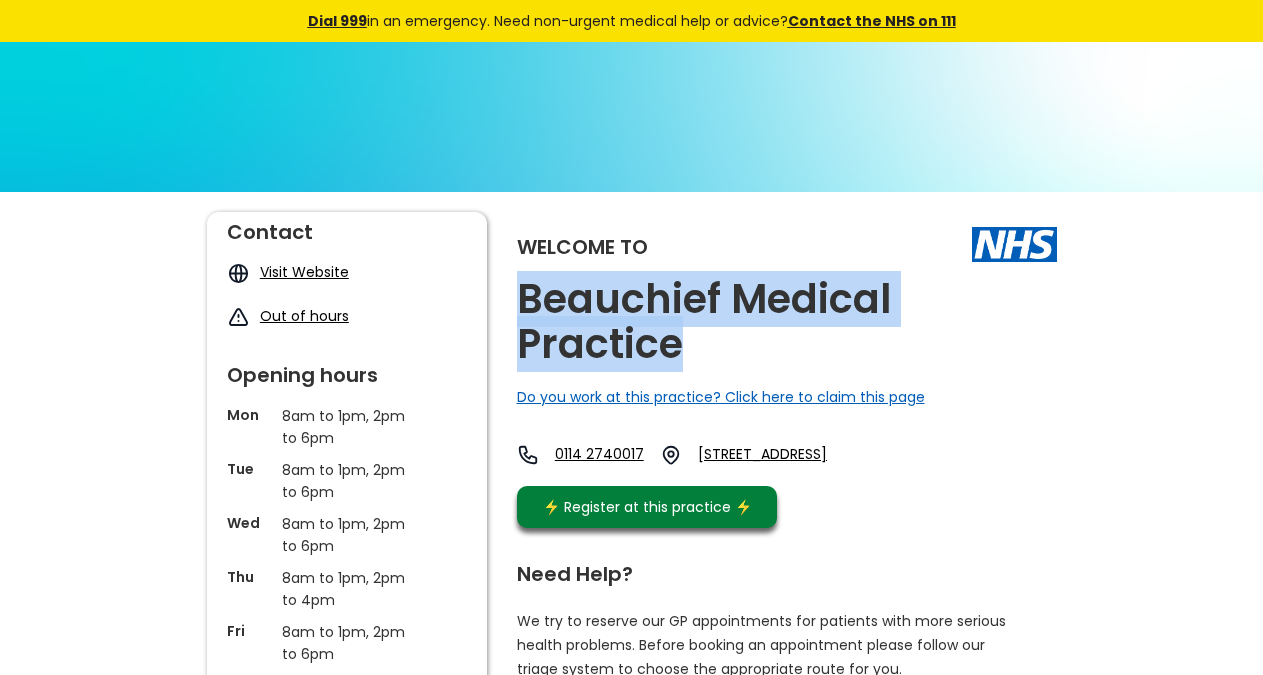 copy on "Beauchief Medical Practice" 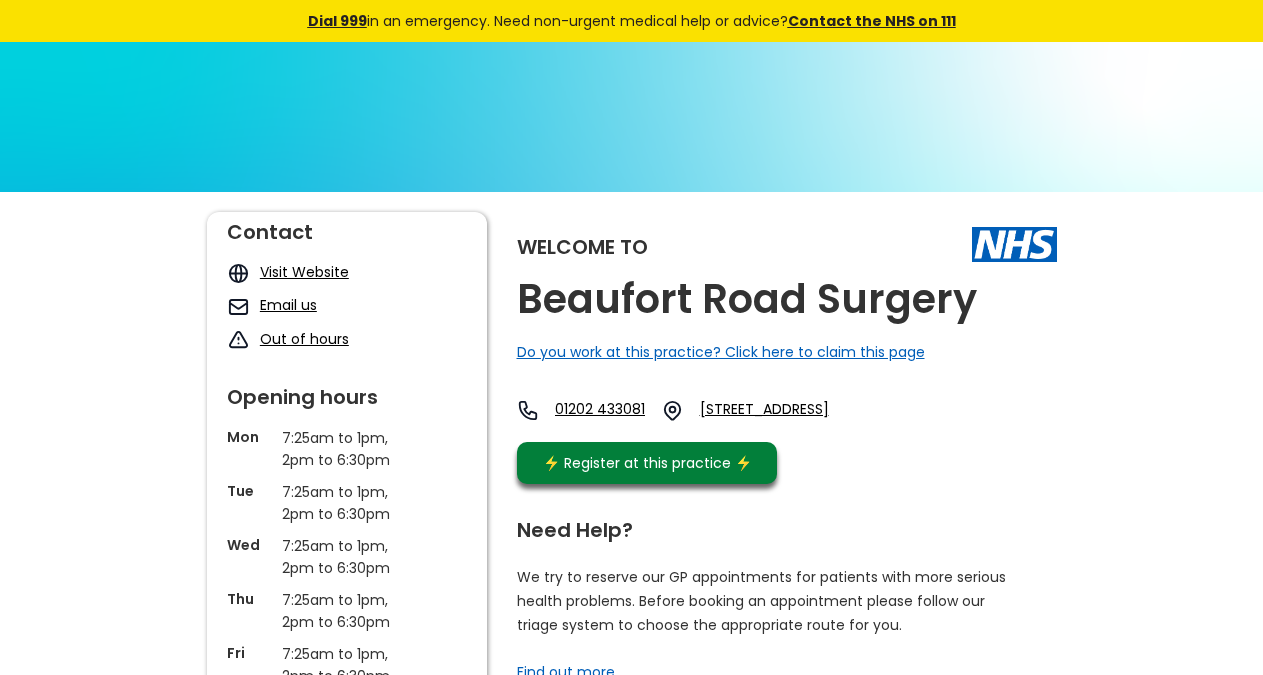 scroll, scrollTop: 0, scrollLeft: 0, axis: both 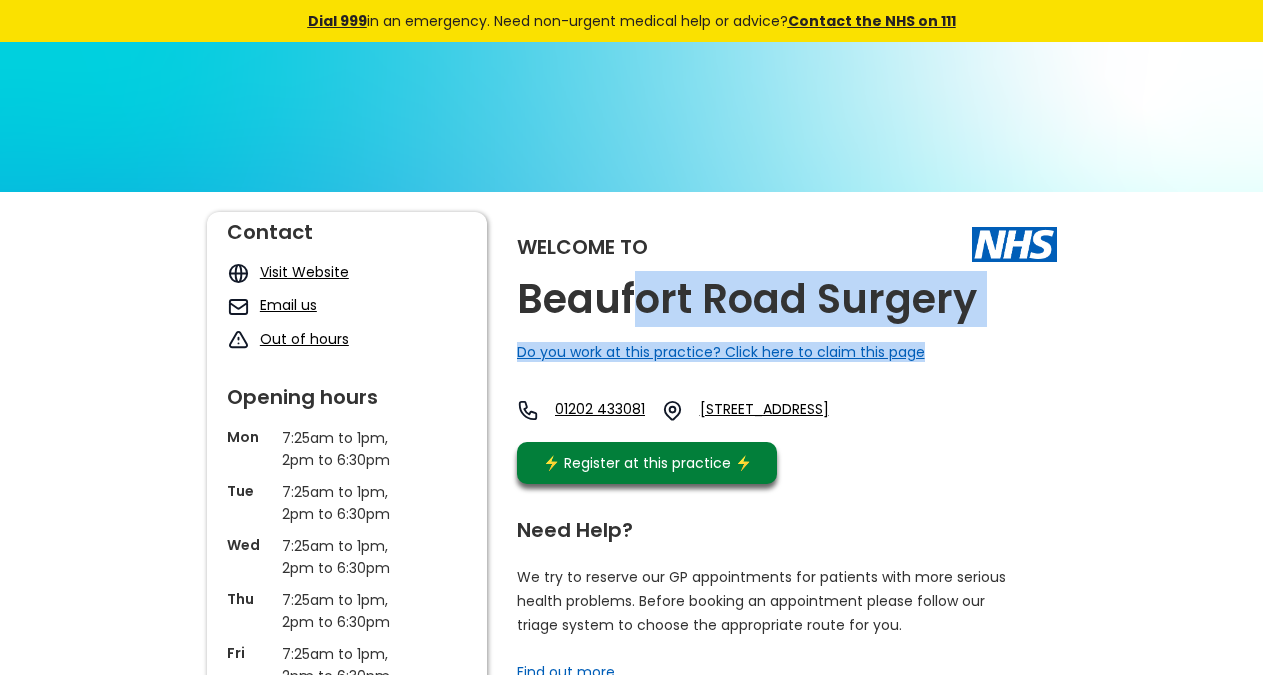 drag, startPoint x: 1032, startPoint y: 322, endPoint x: 646, endPoint y: 290, distance: 387.32416 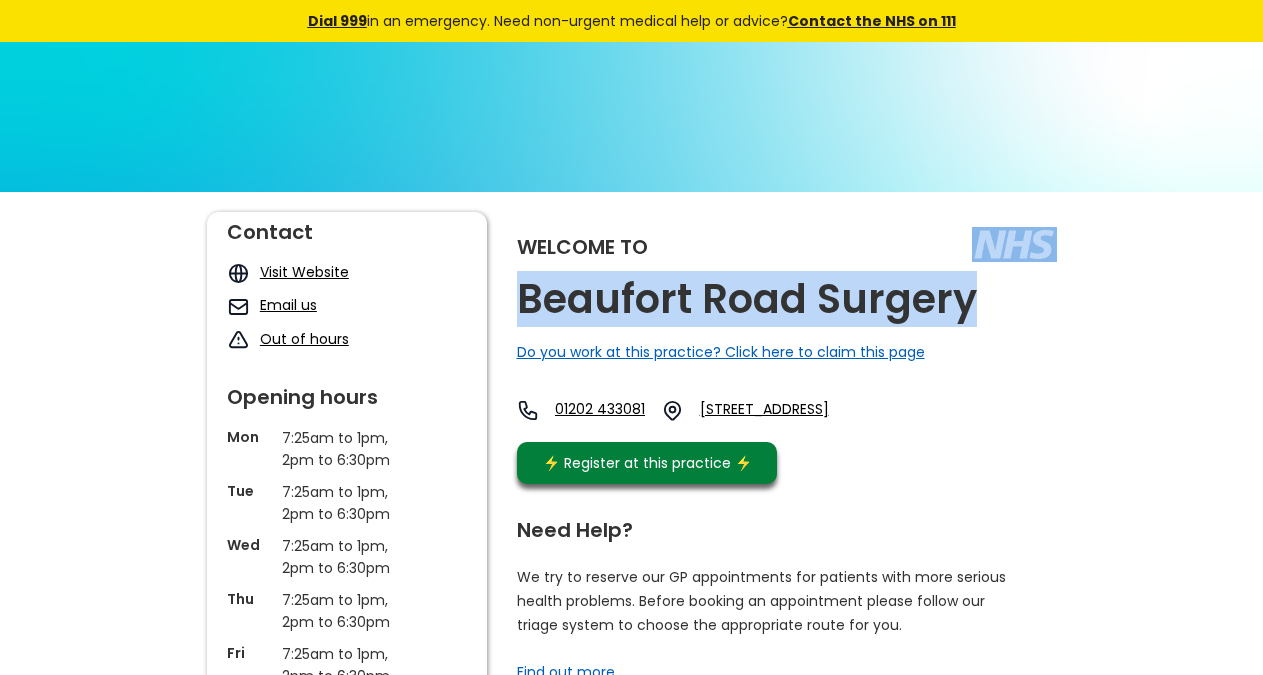 copy on "Beaufort Road Surgery" 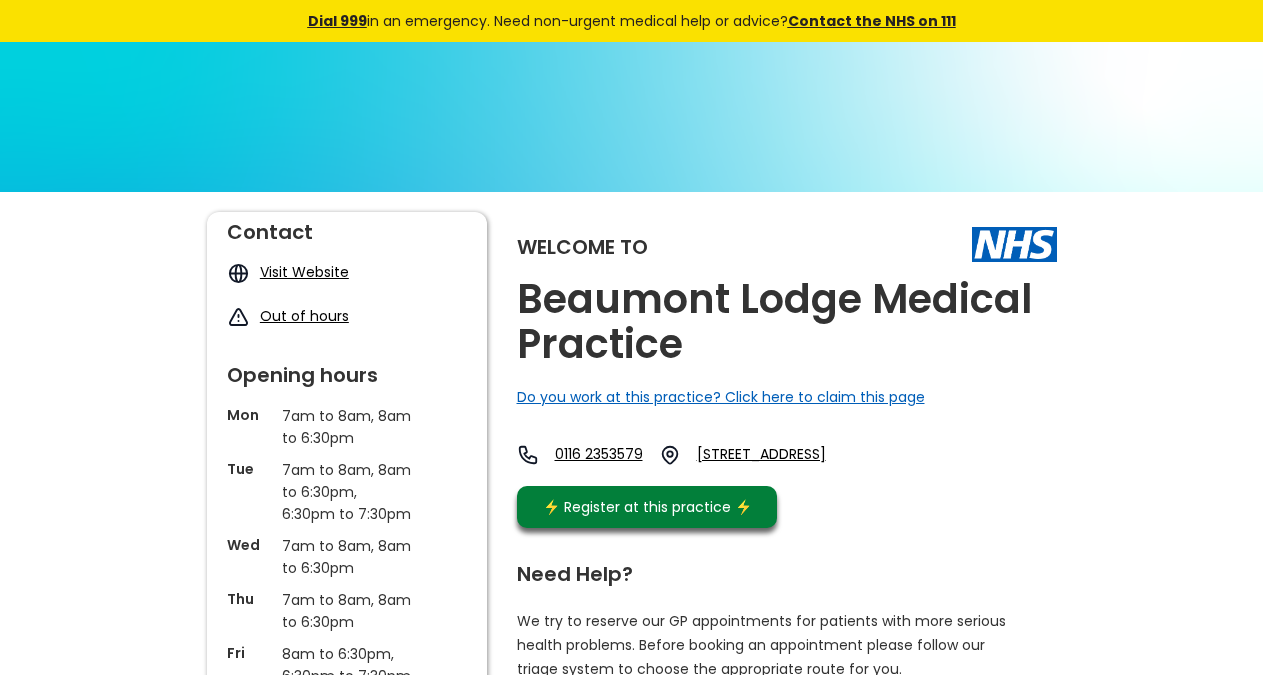 scroll, scrollTop: 0, scrollLeft: 0, axis: both 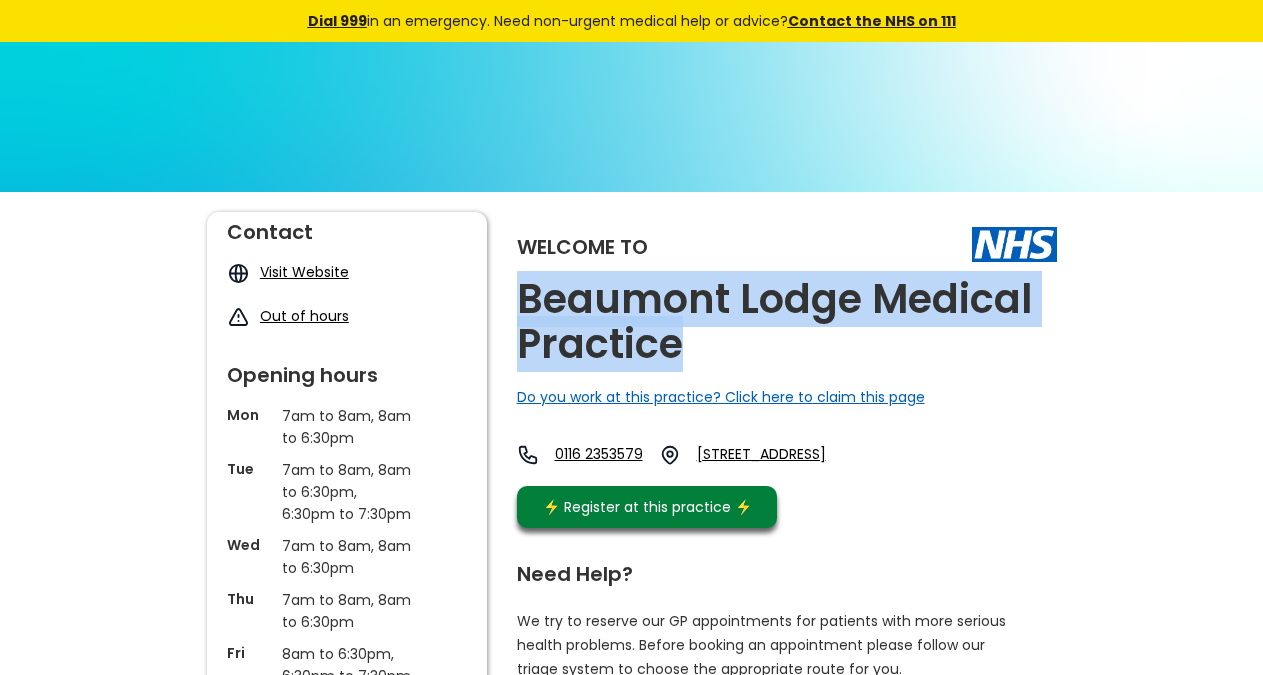 copy on "Beaumont Lodge Medical Practice" 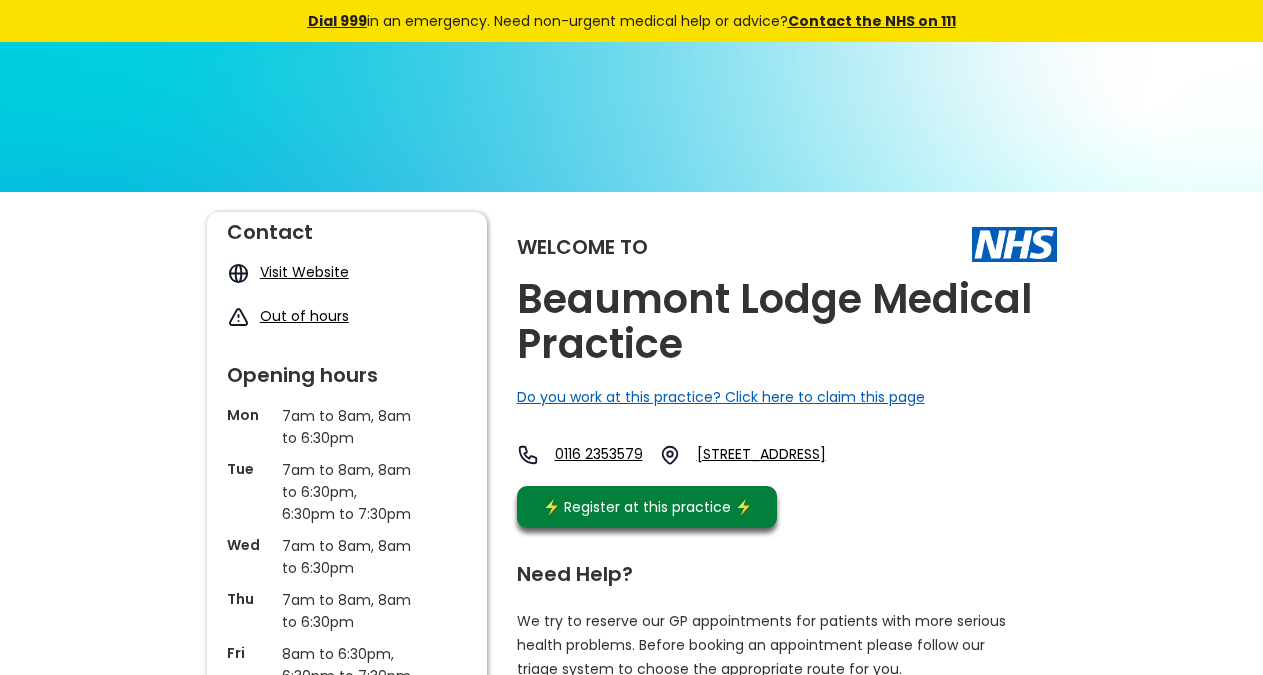 drag, startPoint x: 967, startPoint y: 522, endPoint x: 486, endPoint y: 214, distance: 571.1611 